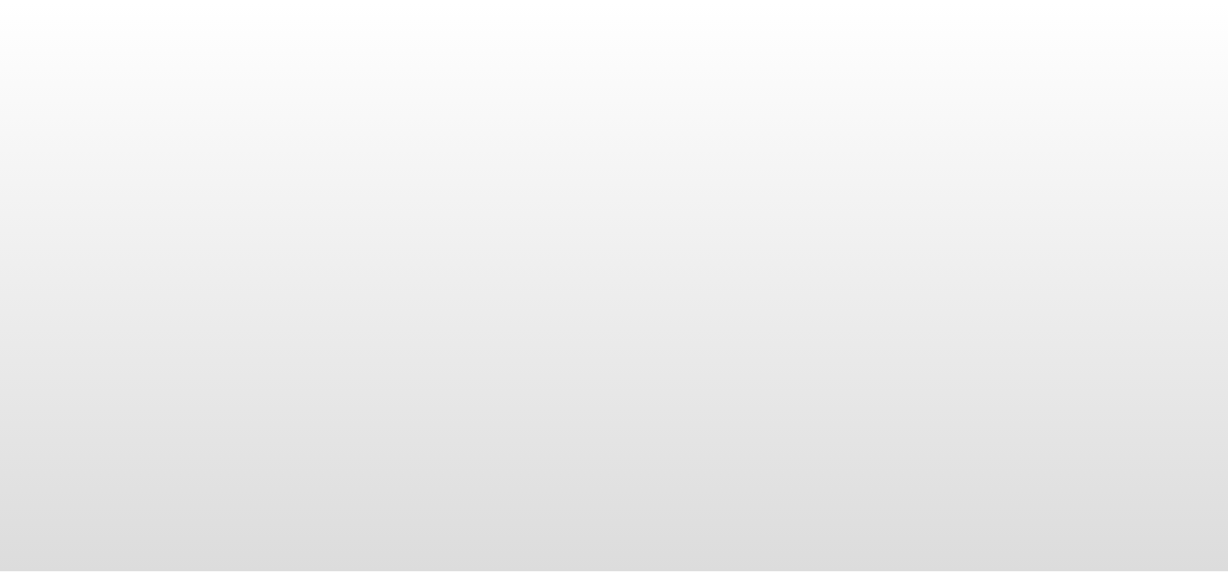 scroll, scrollTop: 0, scrollLeft: 0, axis: both 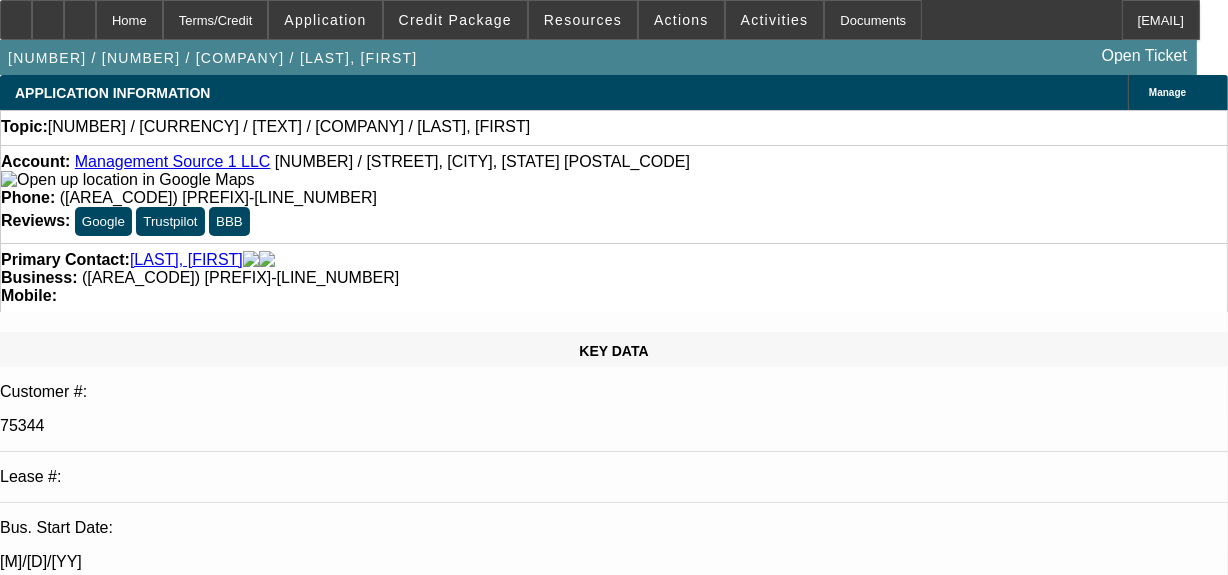 click on "Positive" at bounding box center [20, 7303] 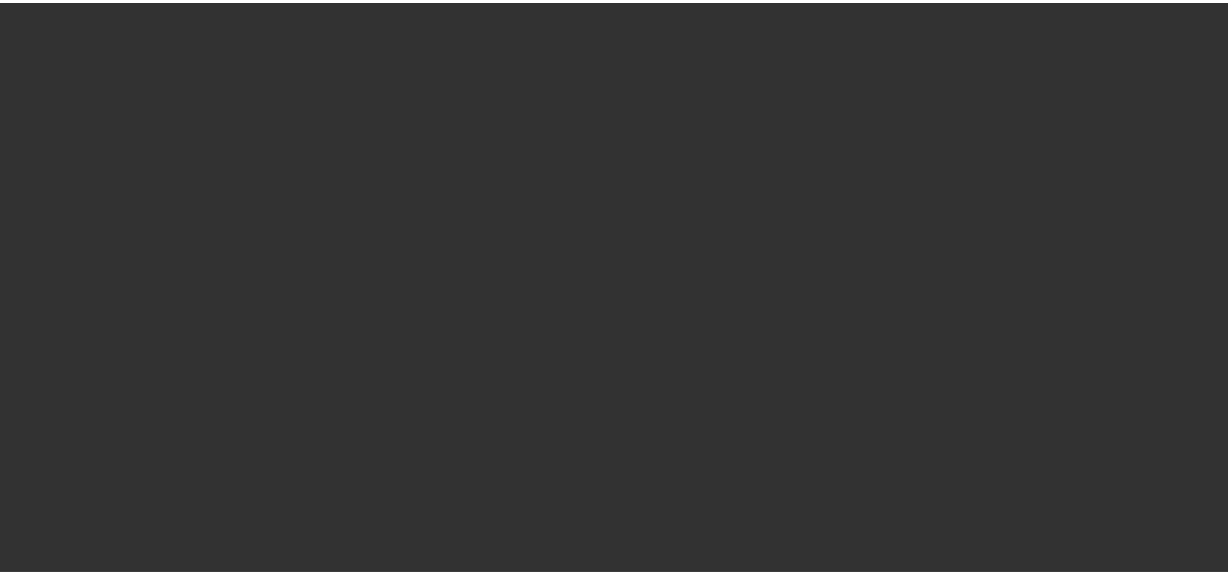 scroll, scrollTop: 0, scrollLeft: 0, axis: both 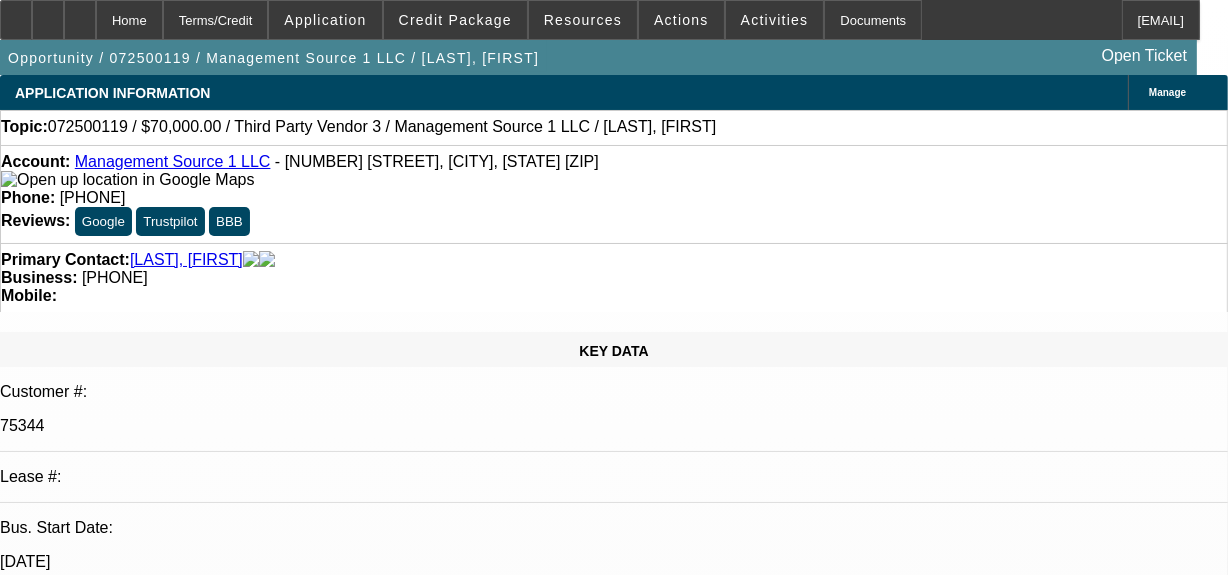 click on "Positive" at bounding box center (20, 7303) 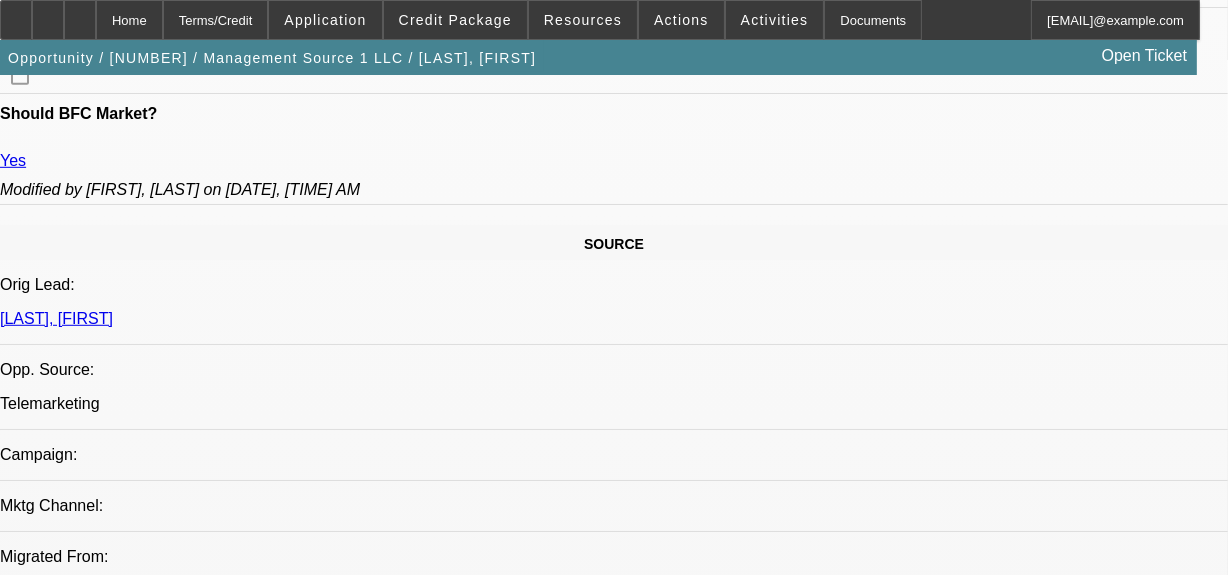 scroll, scrollTop: 1272, scrollLeft: 0, axis: vertical 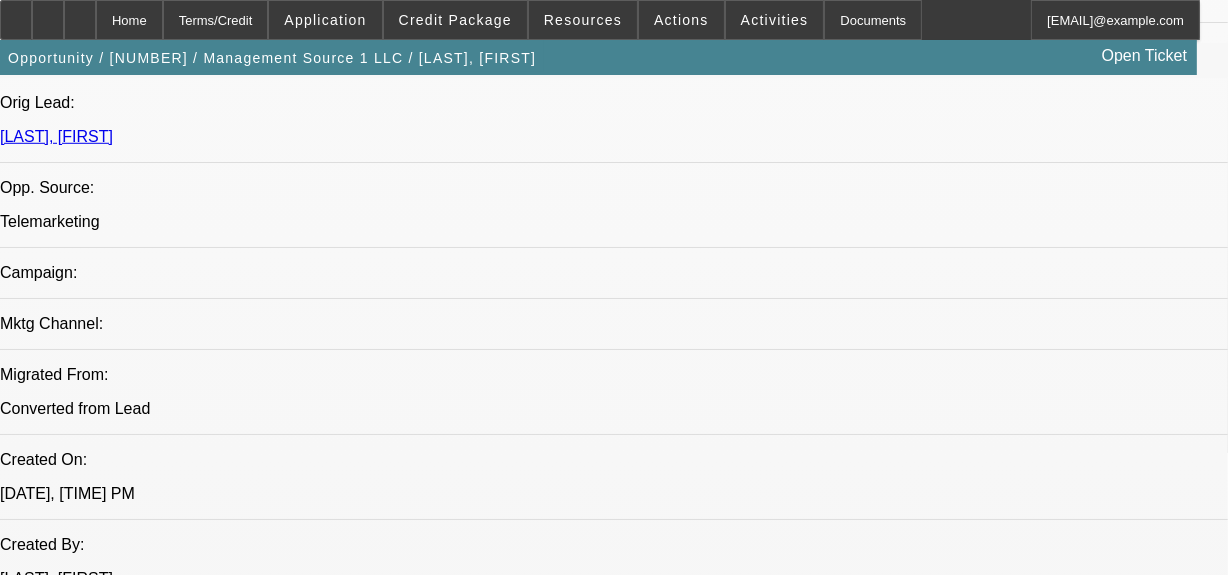click on "Comment" at bounding box center (1178, 2336) 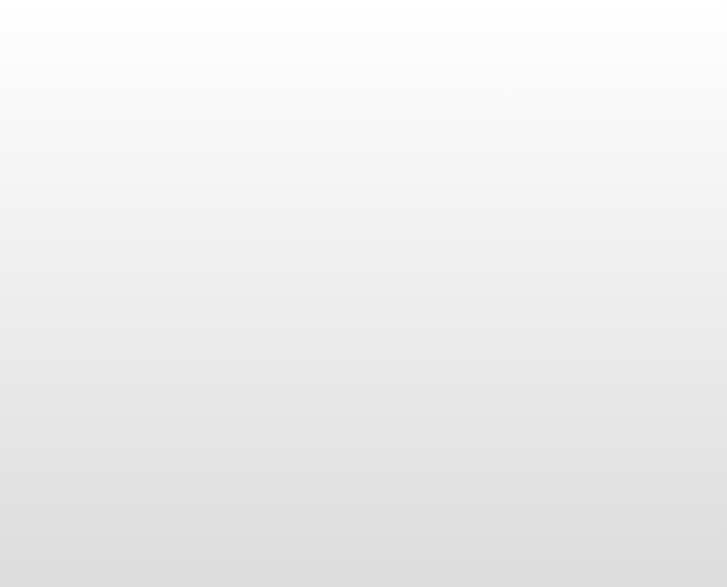 scroll, scrollTop: 0, scrollLeft: 0, axis: both 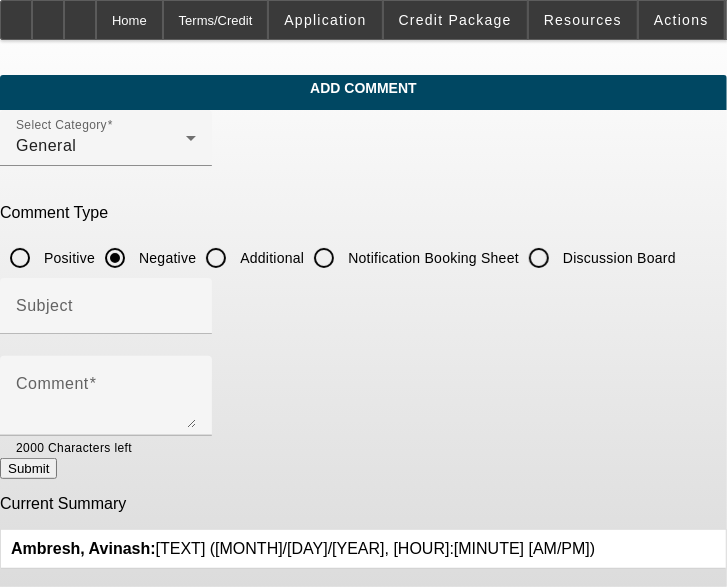 click on "[LAST], [FIRST]:
[TEXT] ([MONTH]/[DAY]/[YEAR], [HOUR]:[MINUTE] [AM/PM])" at bounding box center (303, 549) 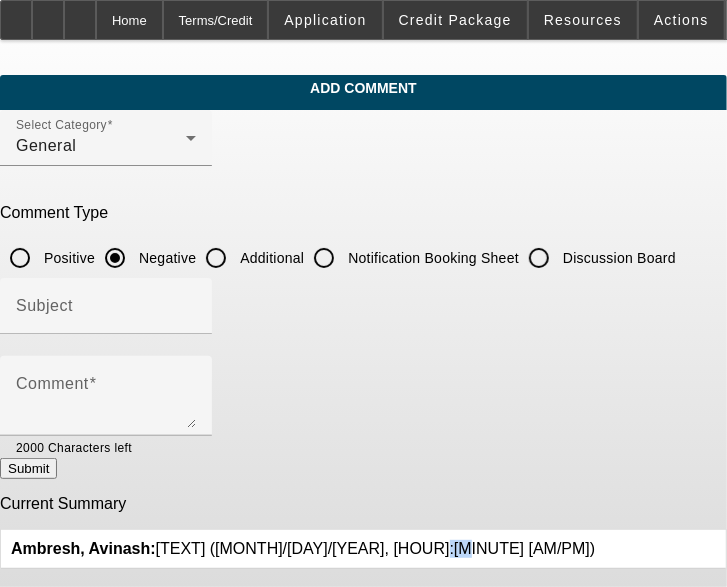 click on "[LAST], [FIRST]:
[TEXT] ([MONTH]/[DAY]/[YEAR], [HOUR]:[MINUTE] [AM/PM])" at bounding box center [303, 548] 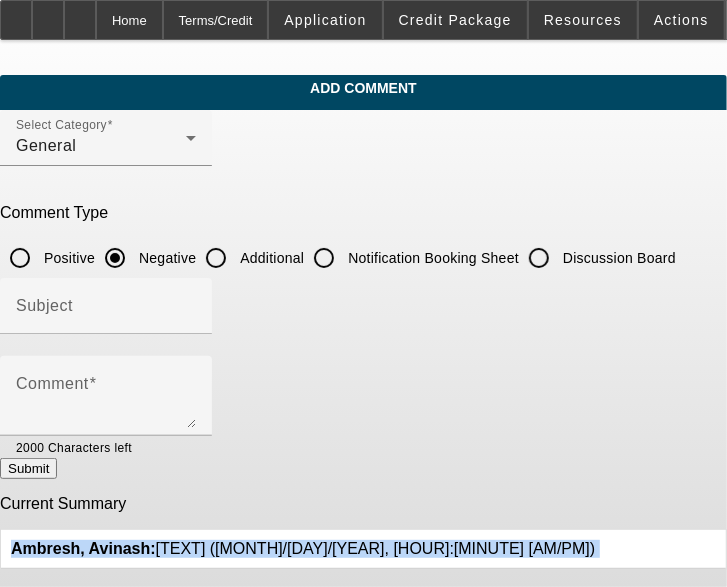 click on "[LAST], [FIRST]:
[TEXT] ([MONTH]/[DAY]/[YEAR], [HOUR]:[MINUTE] [AM/PM])" at bounding box center [303, 548] 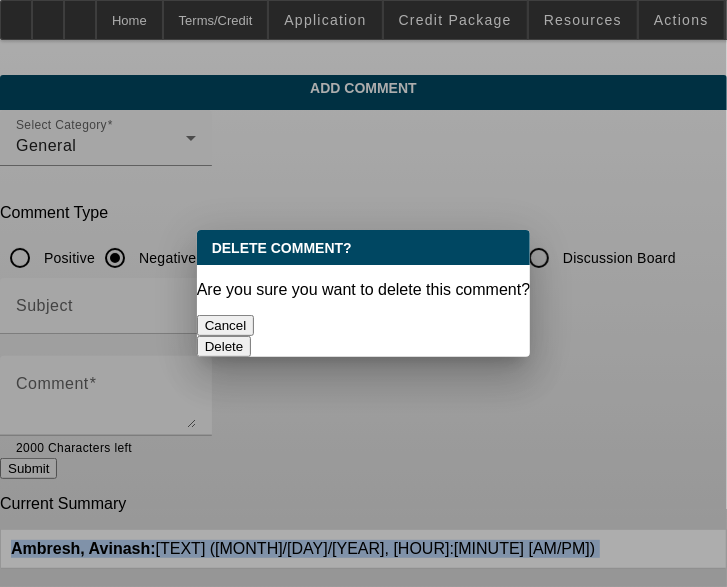 click on "Delete" at bounding box center (224, 346) 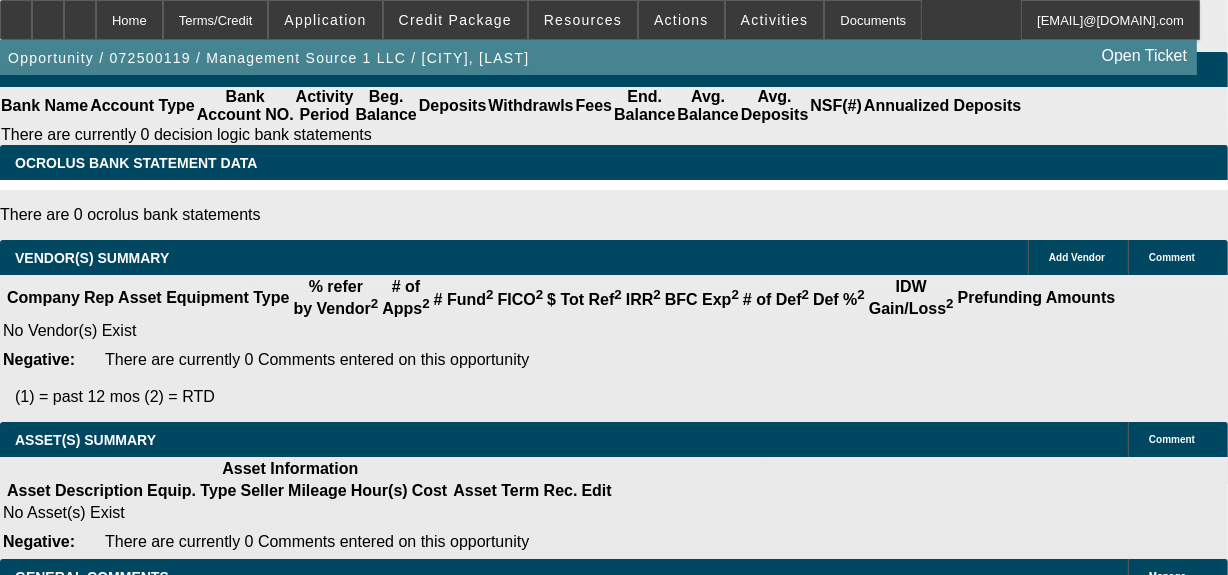 scroll, scrollTop: 4202, scrollLeft: 0, axis: vertical 